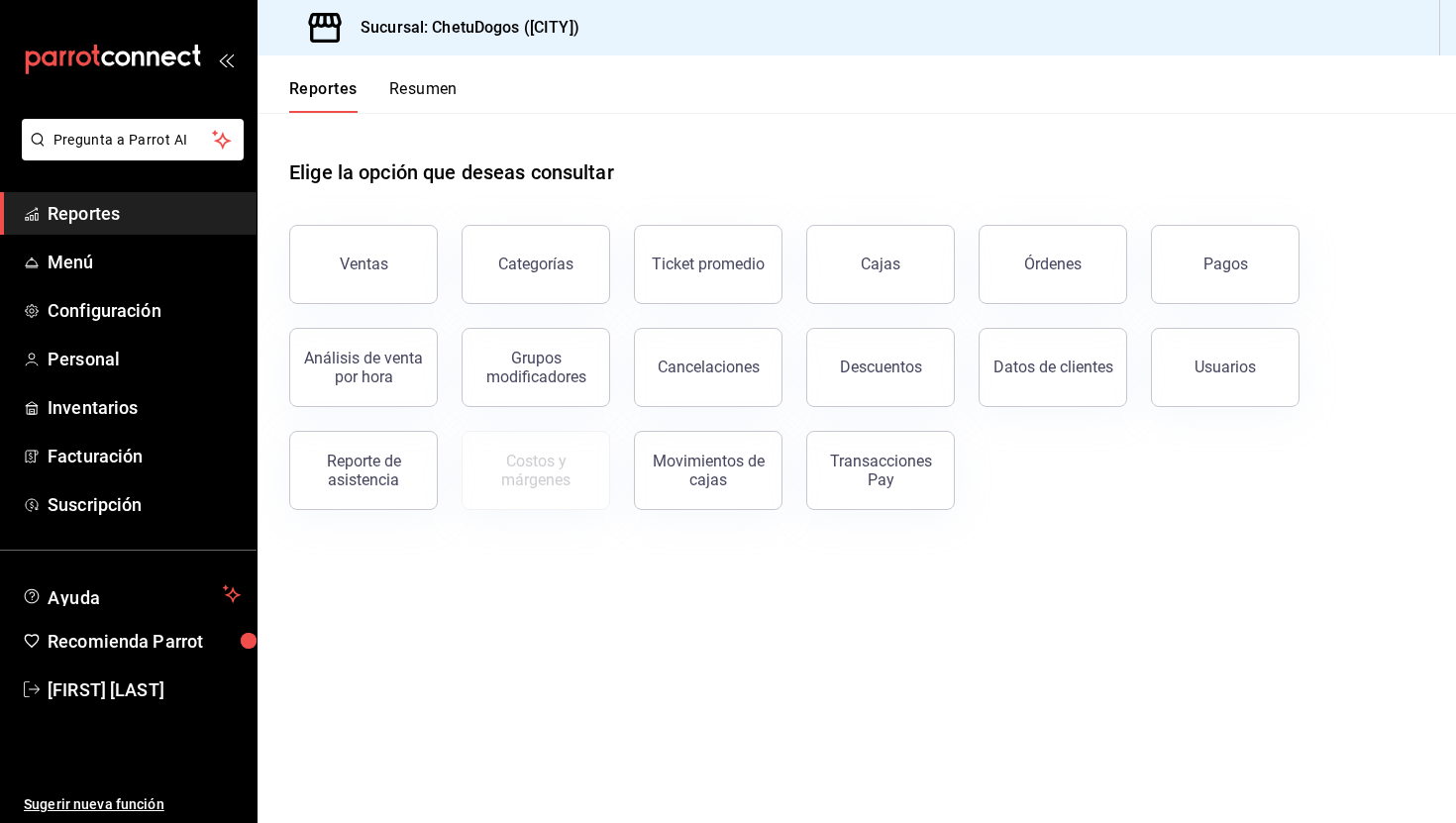 scroll, scrollTop: 0, scrollLeft: 0, axis: both 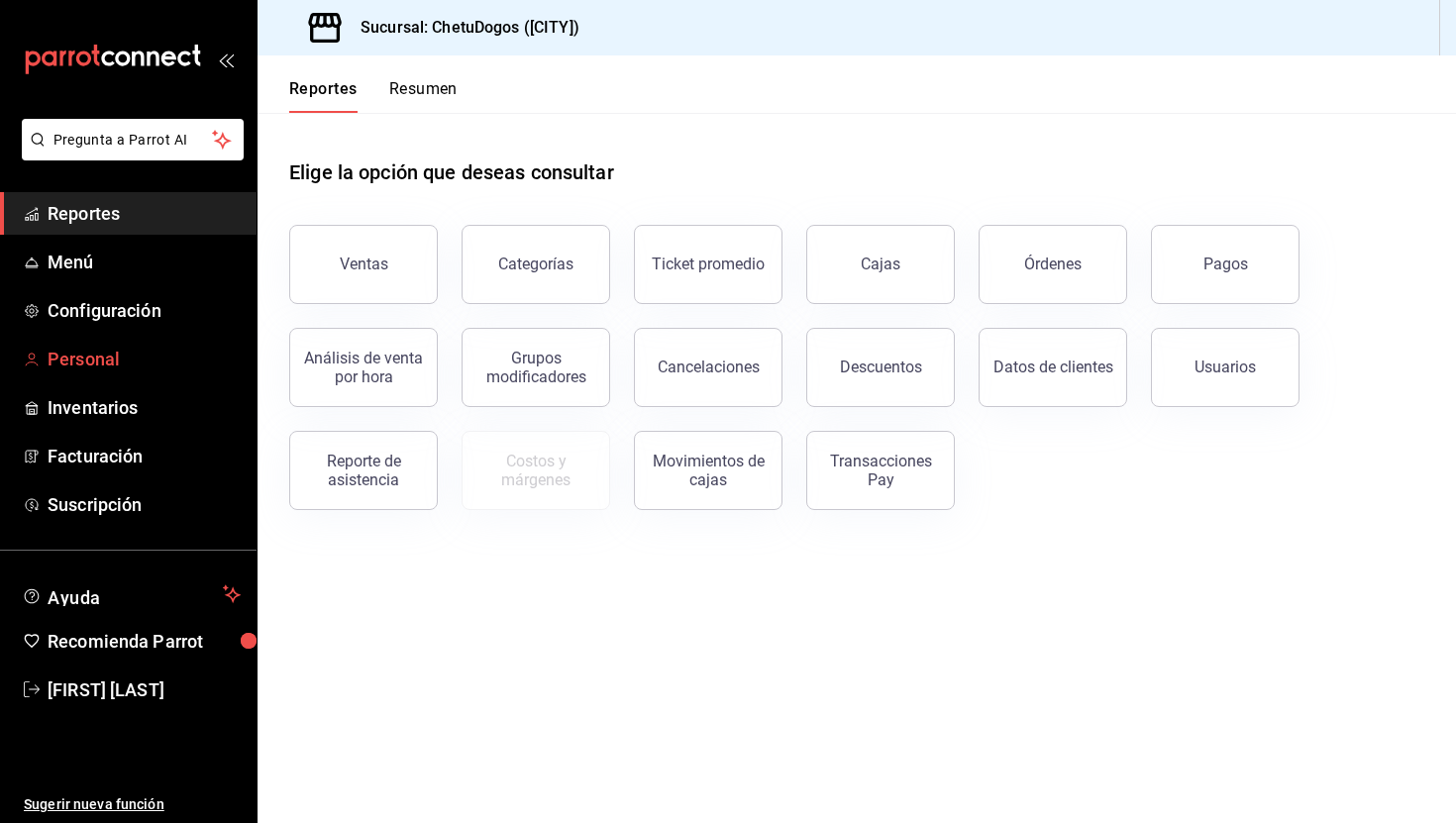 click on "Personal" at bounding box center [144, 359] 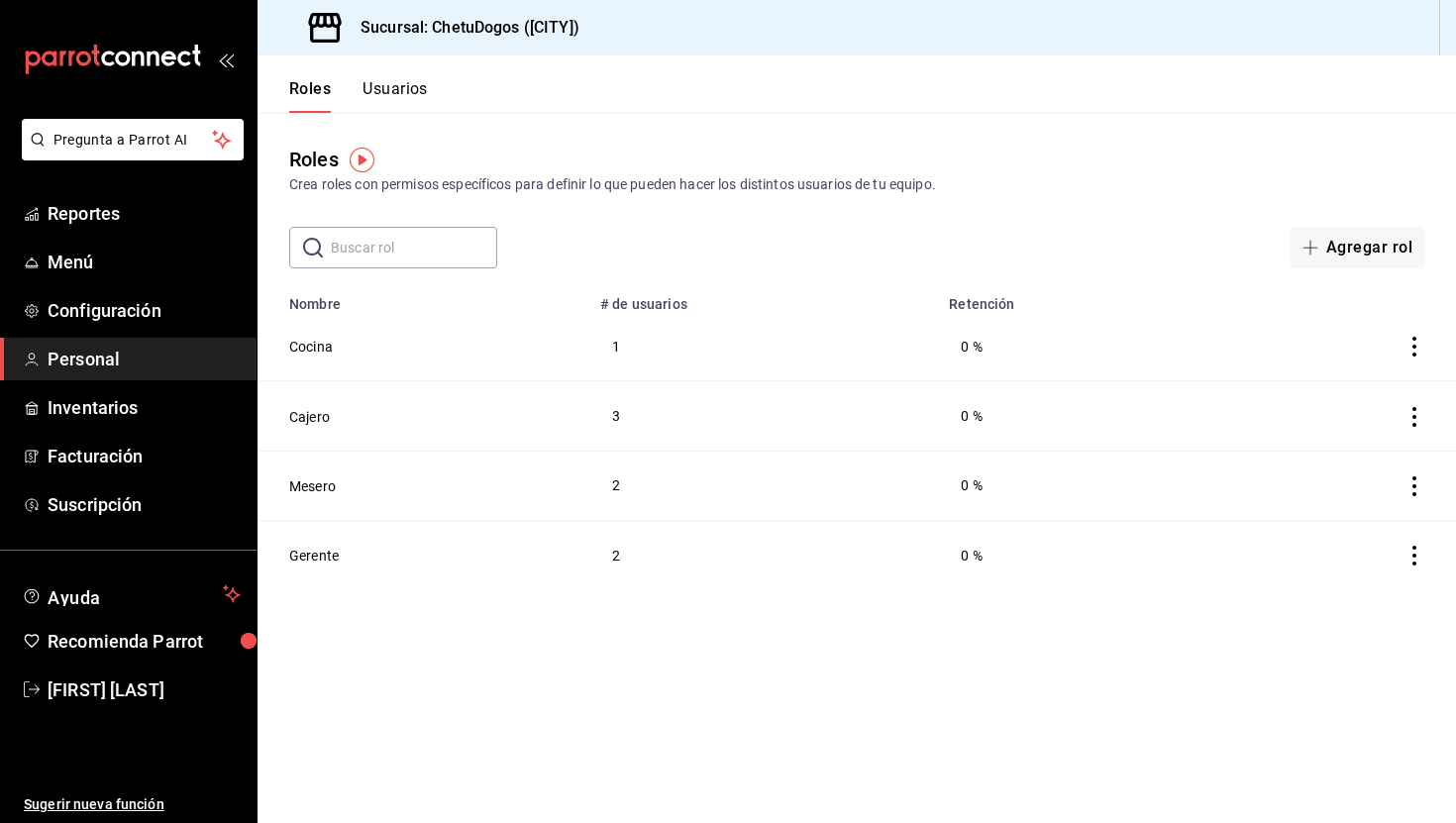 click on "​ ​ Agregar rol" at bounding box center [857, 248] 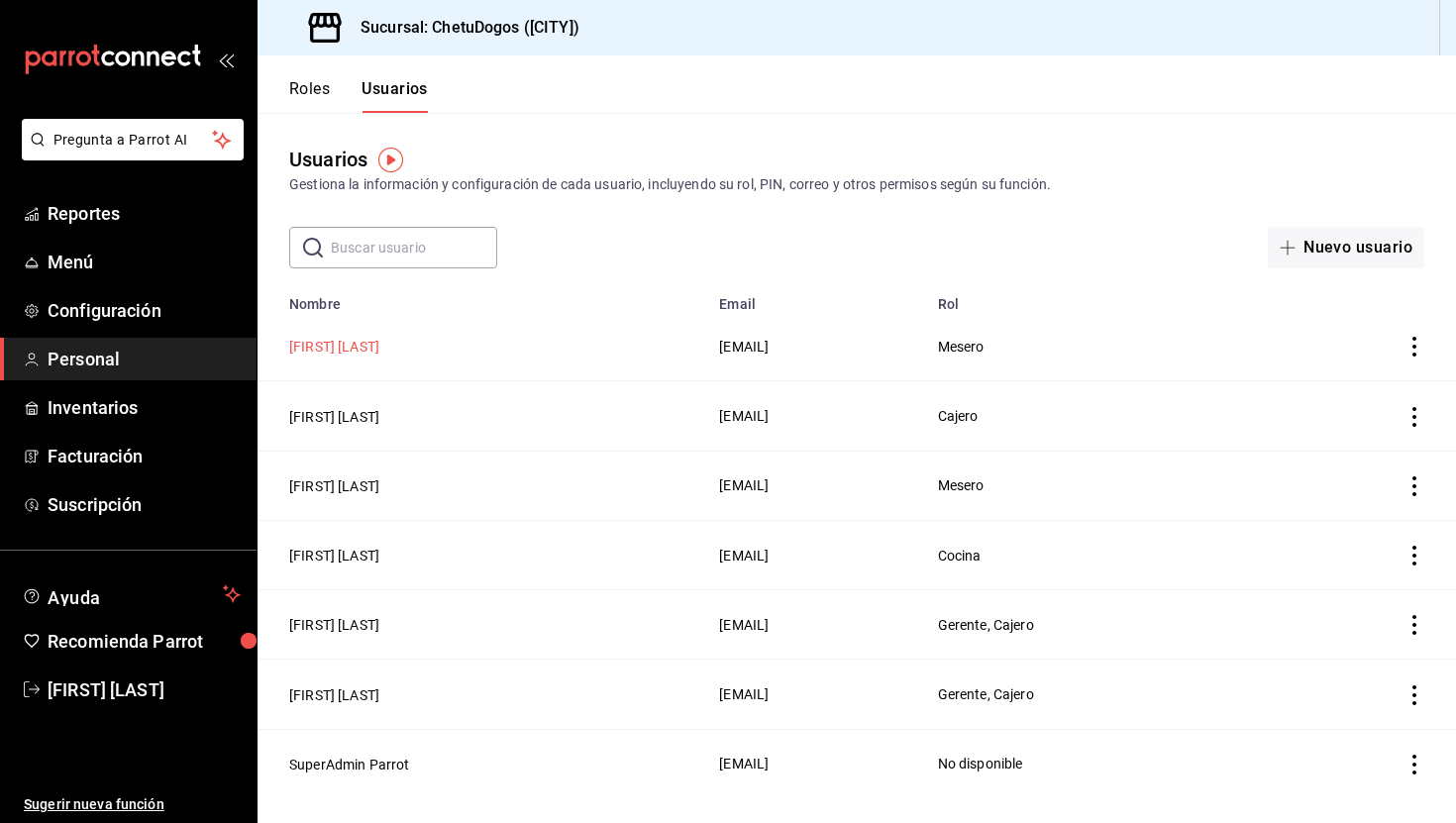 click on "[FIRST] [LAST]" at bounding box center (334, 347) 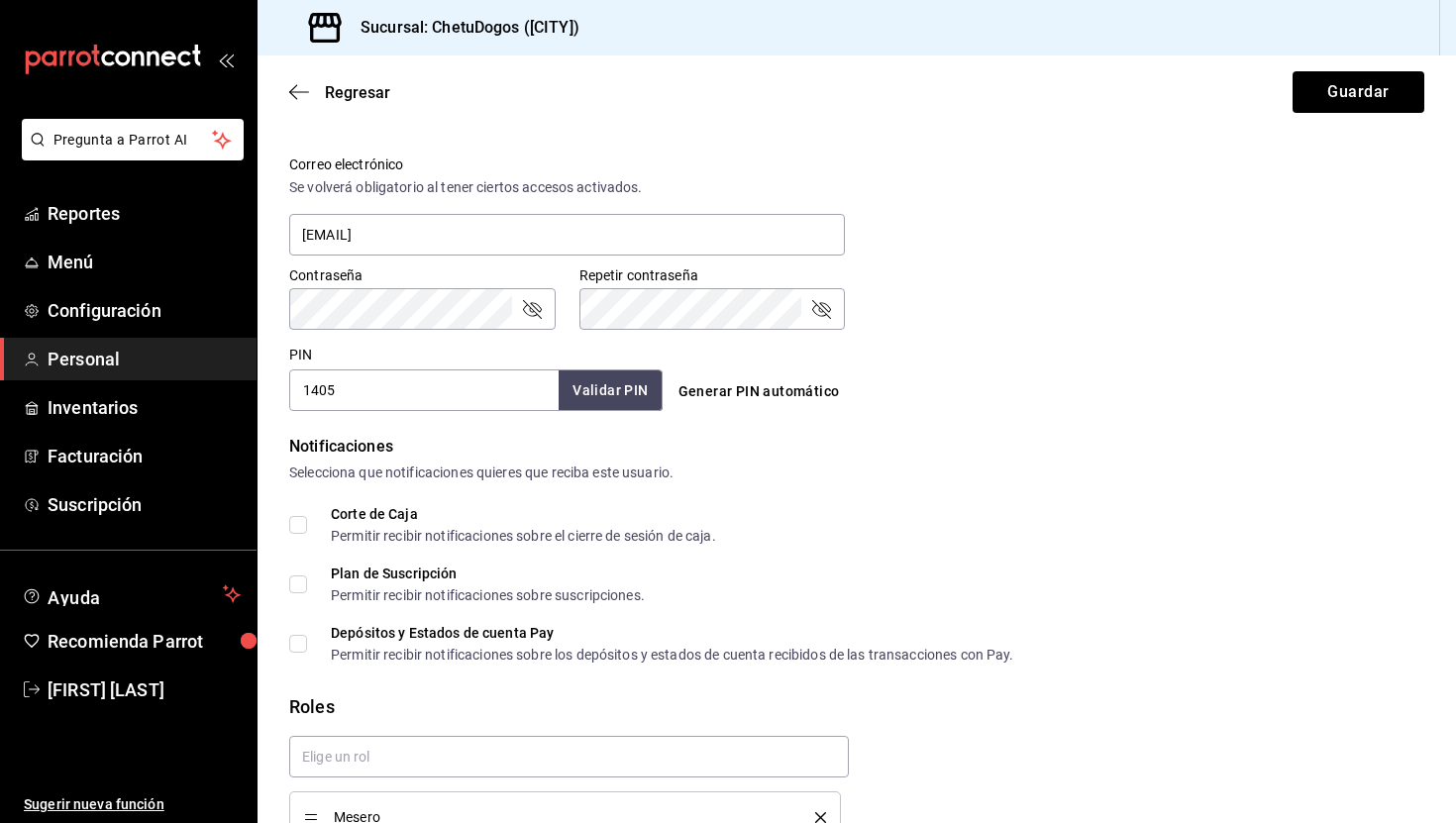scroll, scrollTop: 825, scrollLeft: 0, axis: vertical 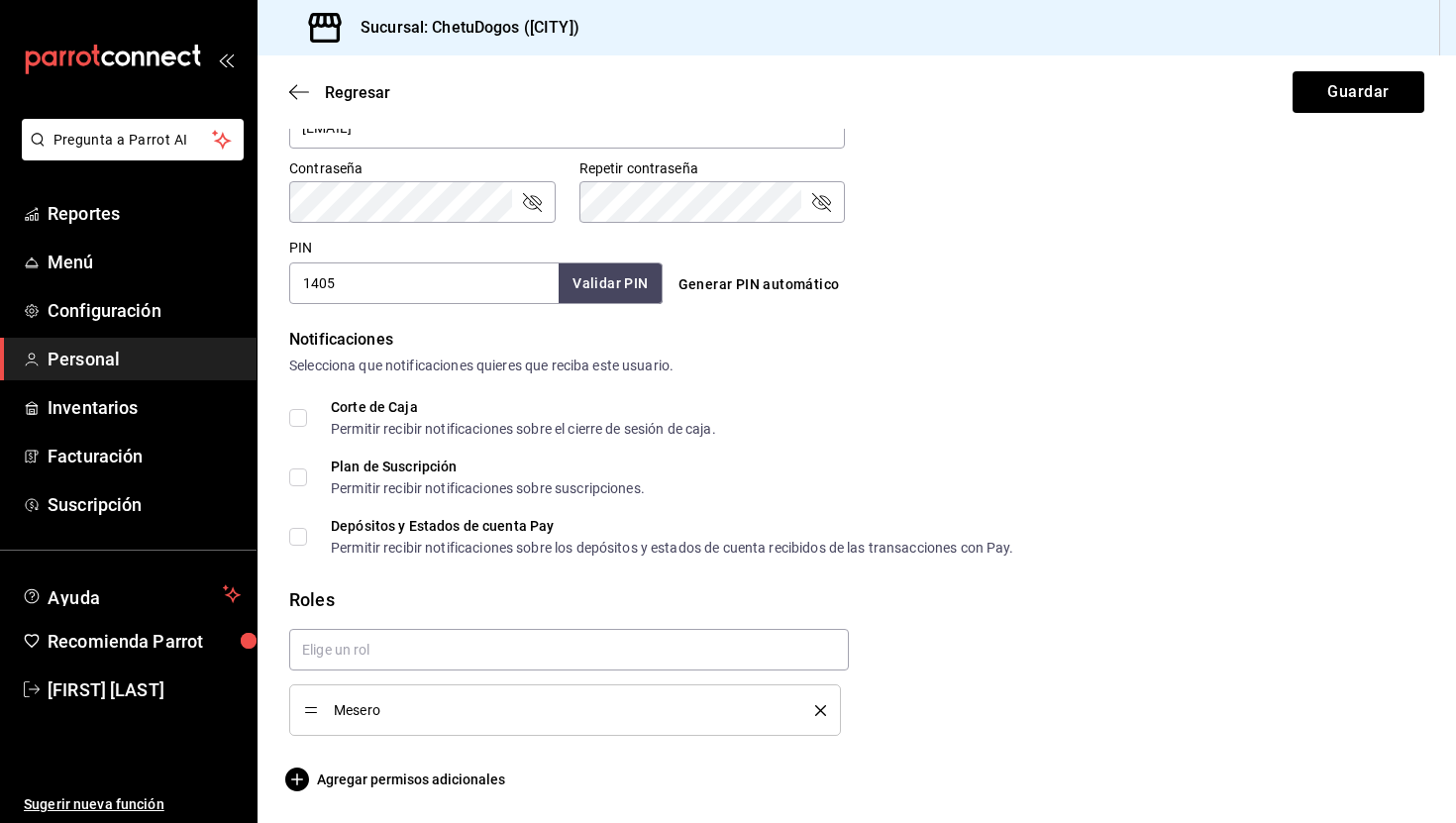 click on "Regresar Guardar" at bounding box center (857, 92) 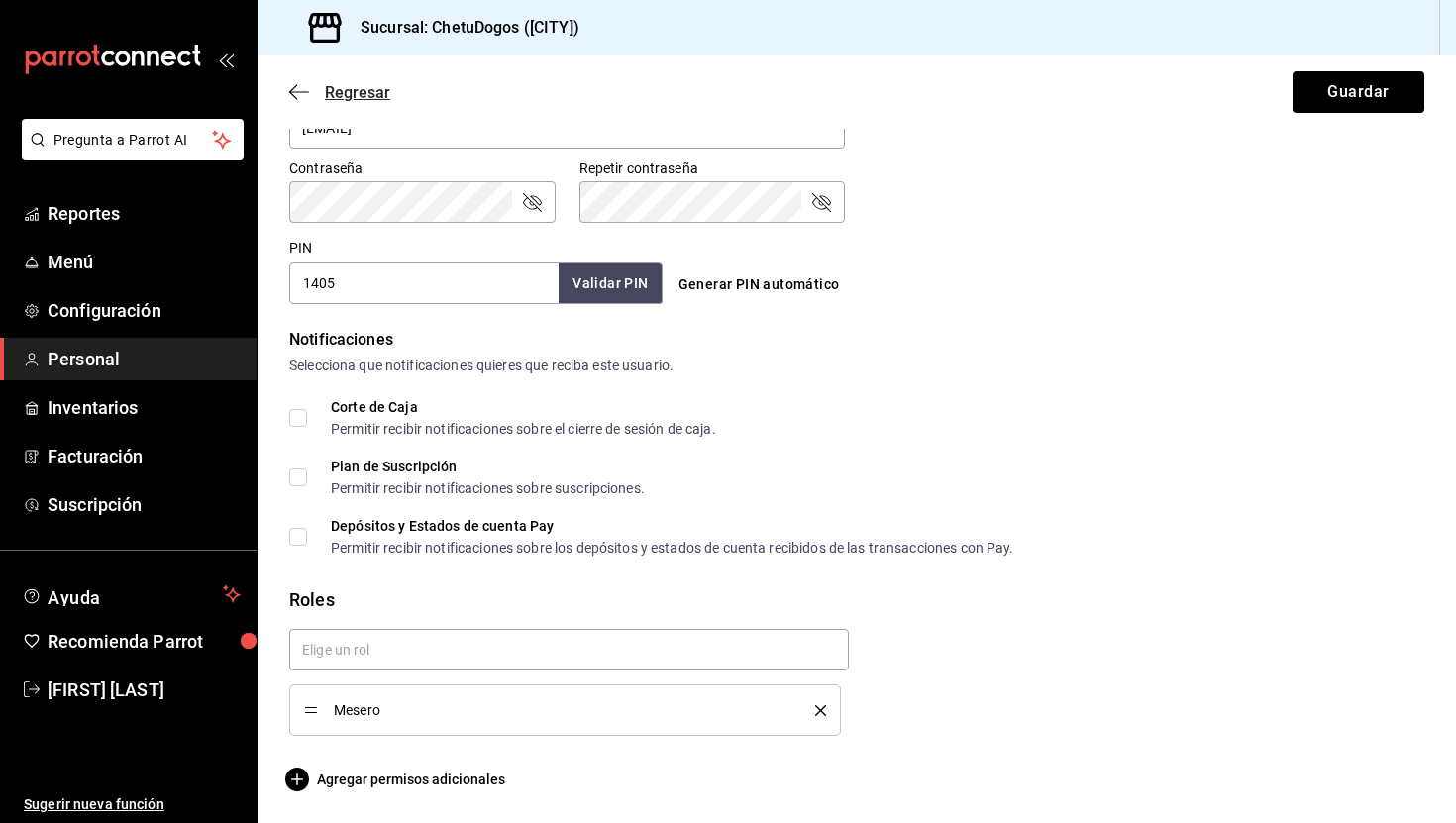 click 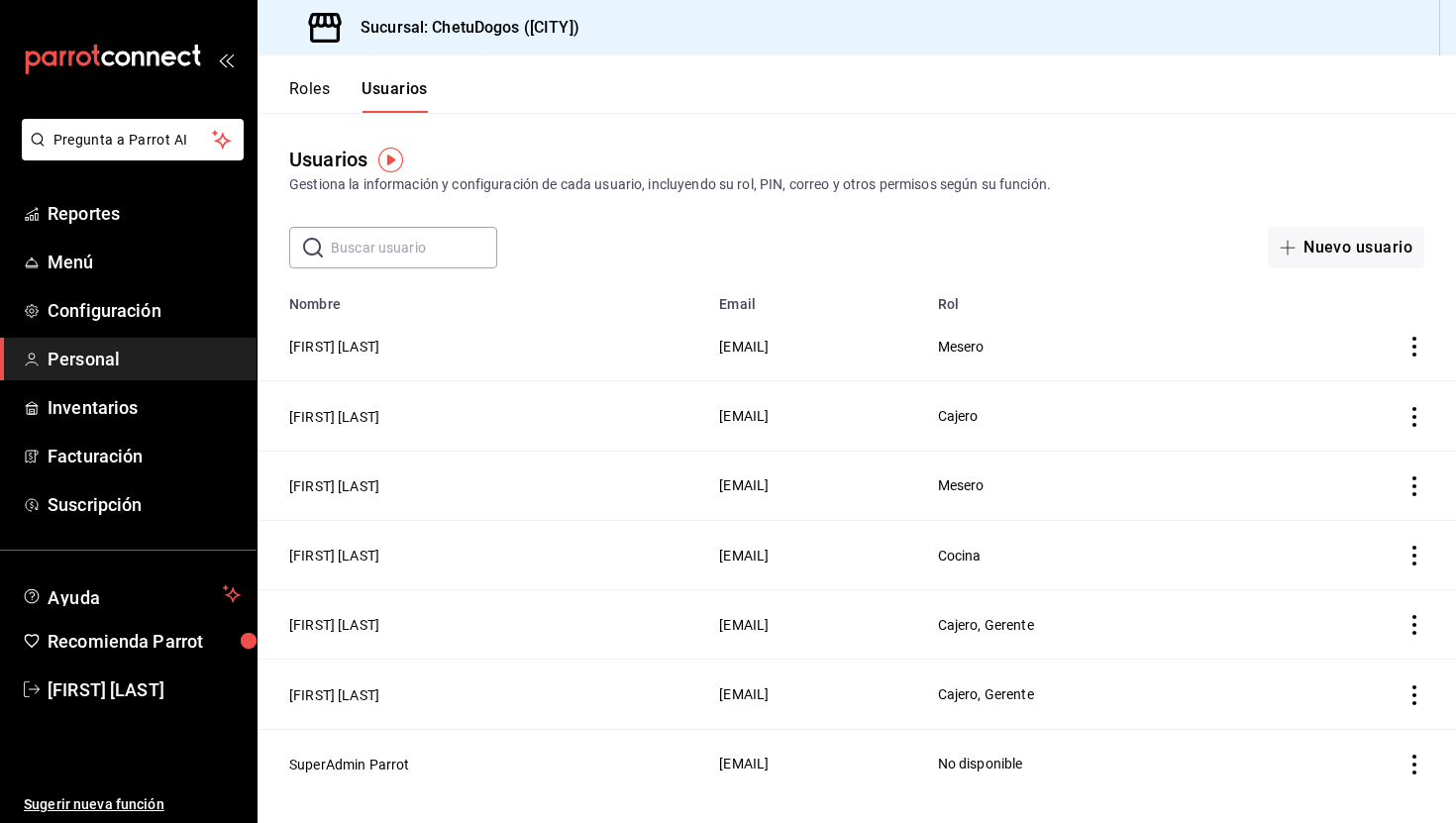 click on "Roles" at bounding box center [309, 96] 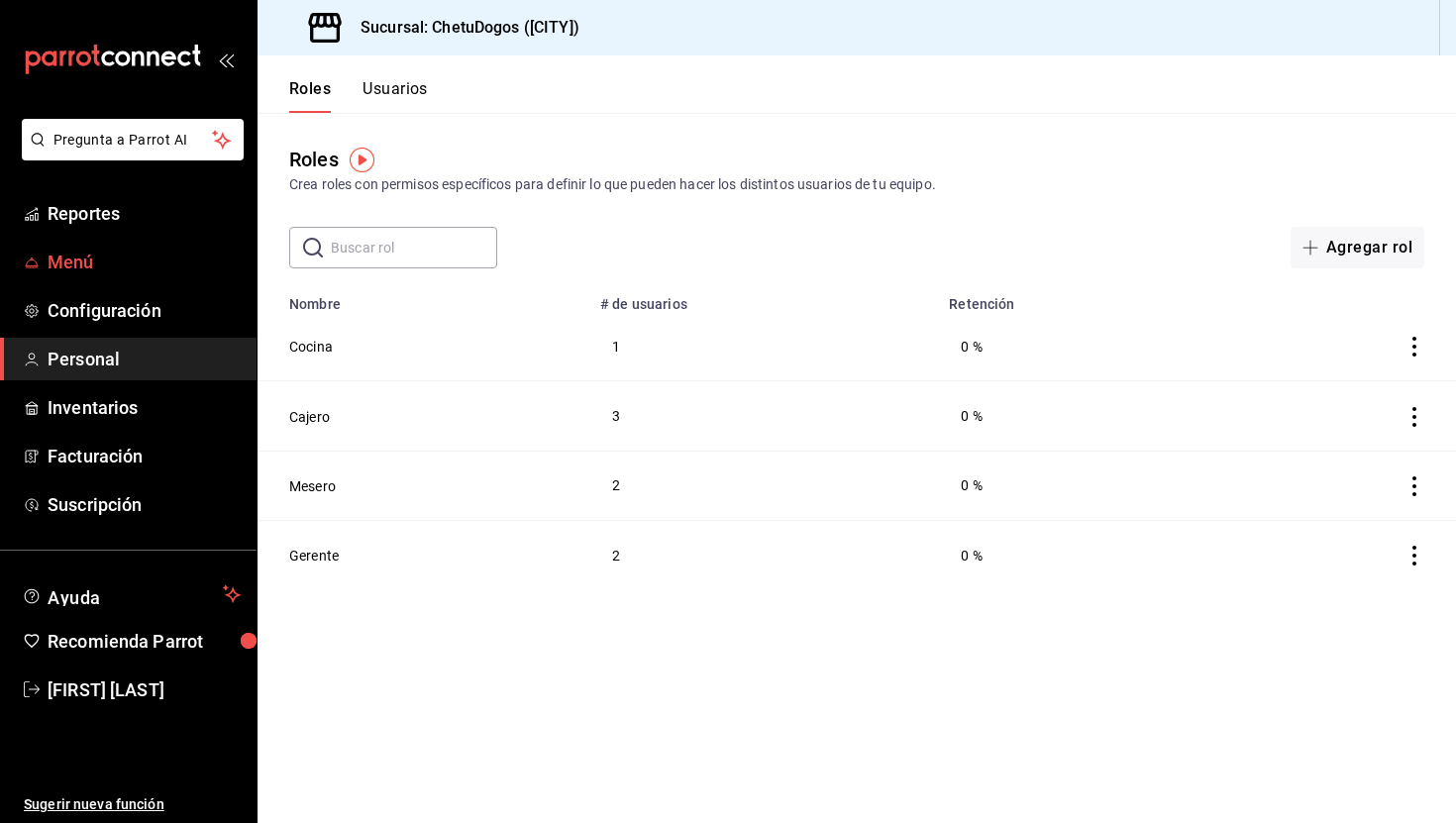 click on "Menú" at bounding box center [144, 261] 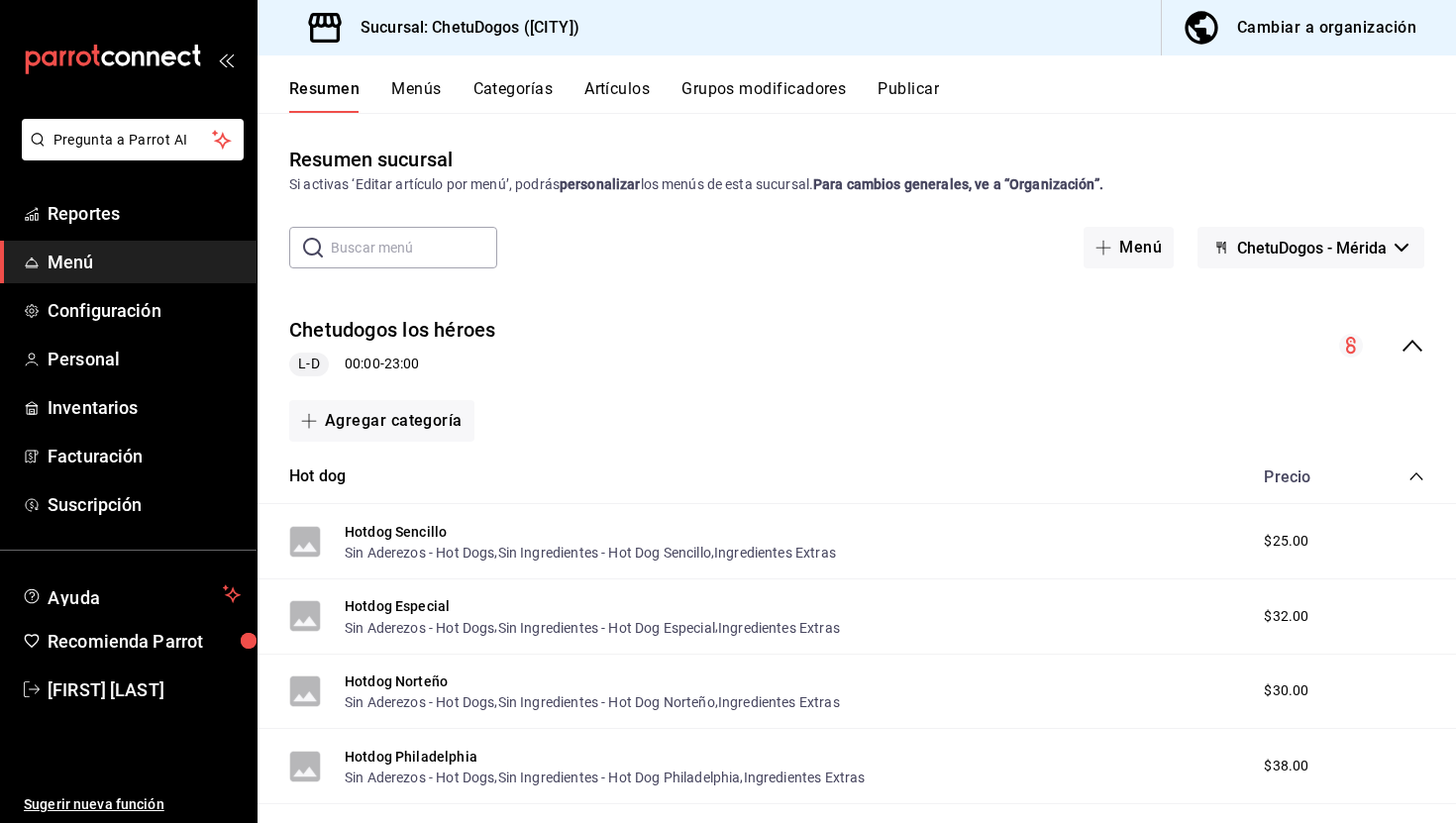 click on "Resumen Menús Categorías Artículos Grupos modificadores Publicar" at bounding box center (857, 84) 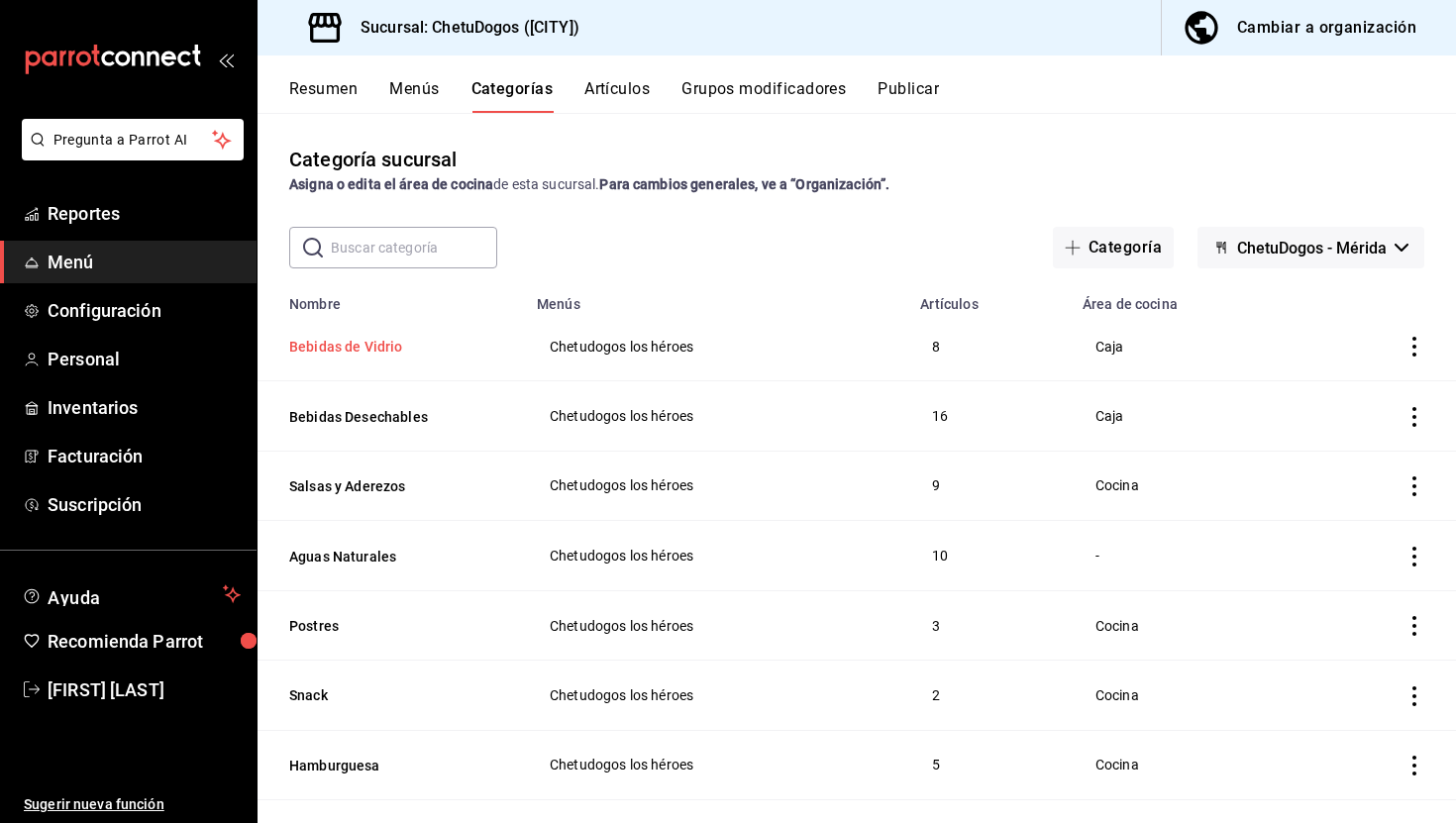 click on "Bebidas de Vidrio" at bounding box center (388, 347) 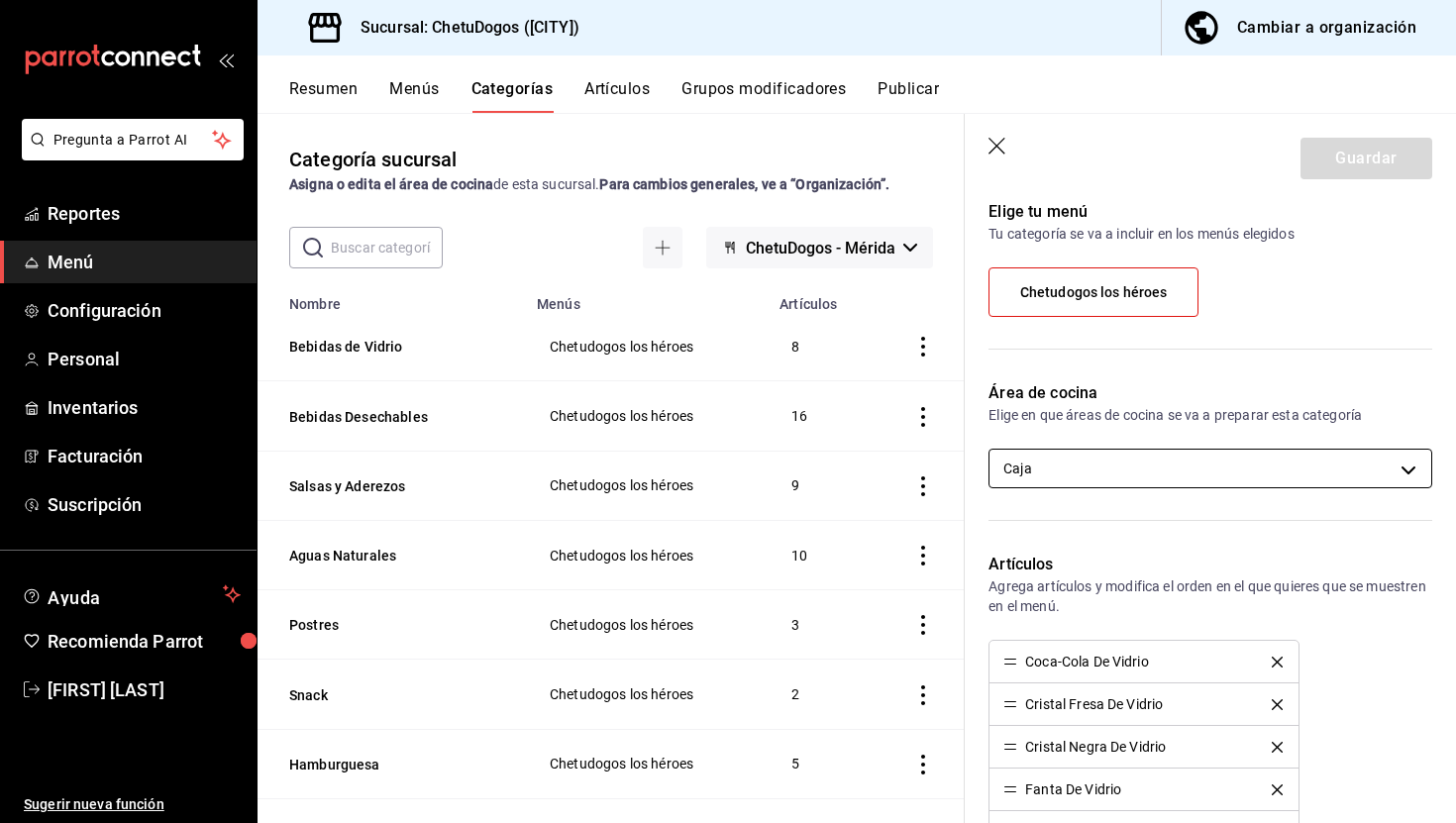 scroll, scrollTop: 183, scrollLeft: 0, axis: vertical 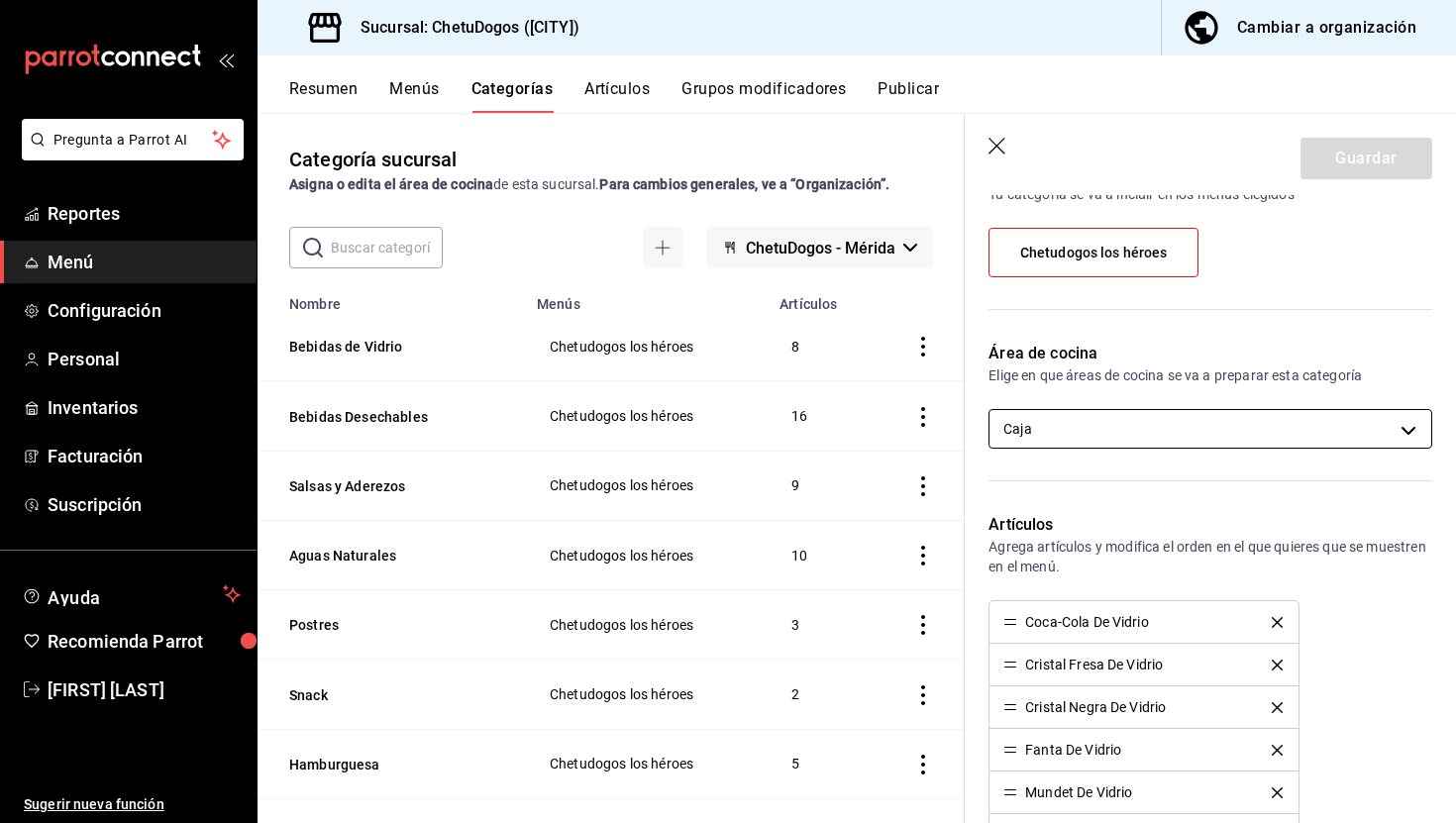 click on "Pregunta a Parrot AI Reportes   Menú   Configuración   Personal   Inventarios   Facturación   Suscripción   Ayuda Recomienda Parrot   [FIRST] [LAST]   Sugerir nueva función   Sucursal: ChetuDogos ([CITY]) Cambiar a organización Resumen Menús Categorías Artículos Grupos modificadores Publicar Categoría sucursal Asigna o edita el área de cocina  de esta sucursal.  Para cambios generales, ve a “Organización”. ​ ​ ChetuDogos - [CITY] Nombre Menús Artículos Bebidas de Vidrio Chetudogos los héroes 8 Bebidas Desechables Chetudogos los héroes 16 Salsas y Aderezos Chetudogos los héroes 9 Aguas Naturales Chetudogos los héroes 10 Postres Chetudogos los héroes 3 Snack Chetudogos los héroes 2 Hamburguesa Chetudogos los héroes 5 Hot dog Chetudogos los héroes 8 Guardar Editar categoría ¿Cómo se va a llamar? Bebidas de Vidrio 17 /30 ¿Cómo se va a llamar? Elige tu menú Tu categoría se va a incluir en los menús elegidos Chetudogos los héroes Área de cocina Caja Artículos Vaso de hielo" at bounding box center (728, 411) 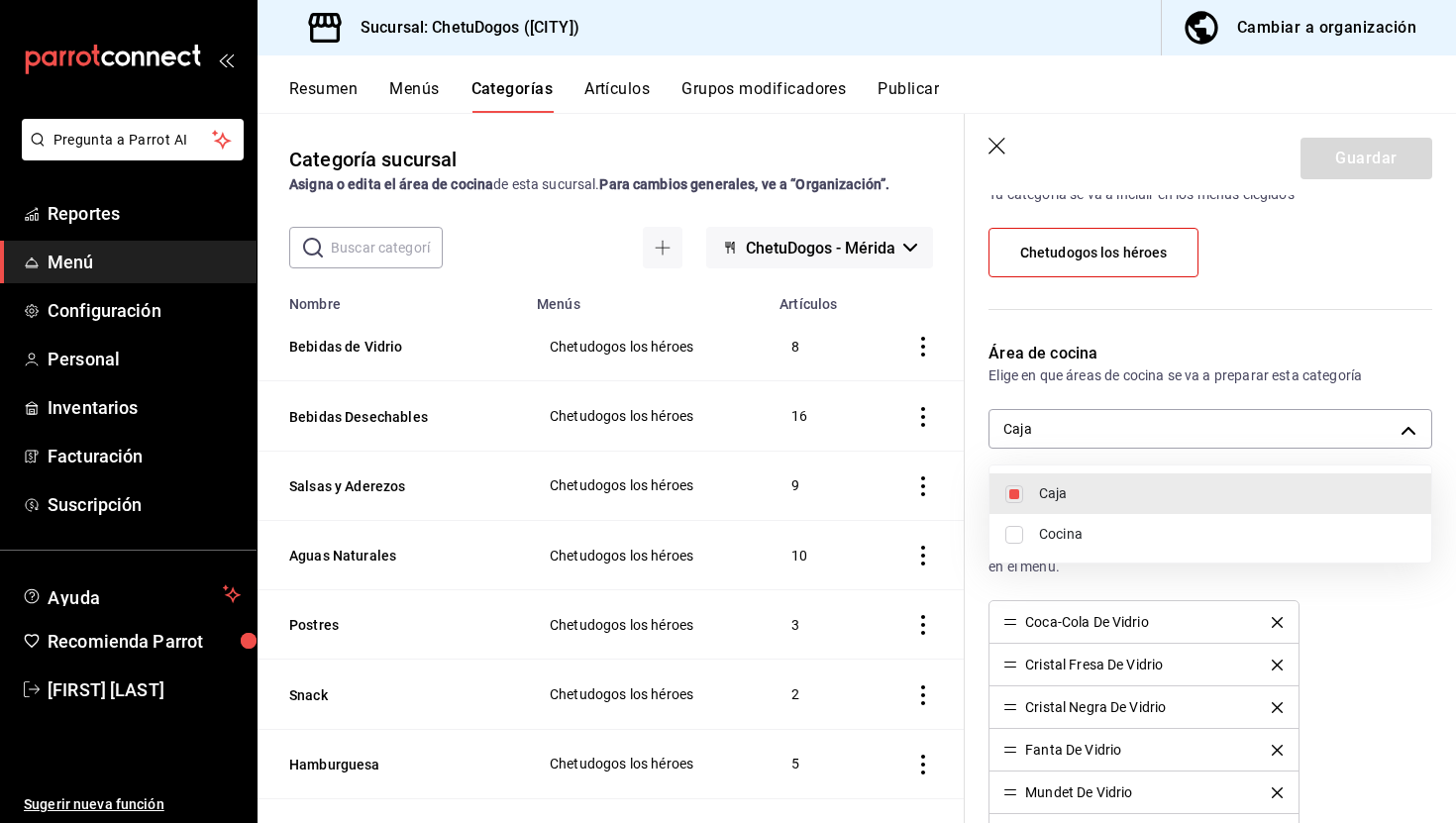 click at bounding box center [1014, 494] 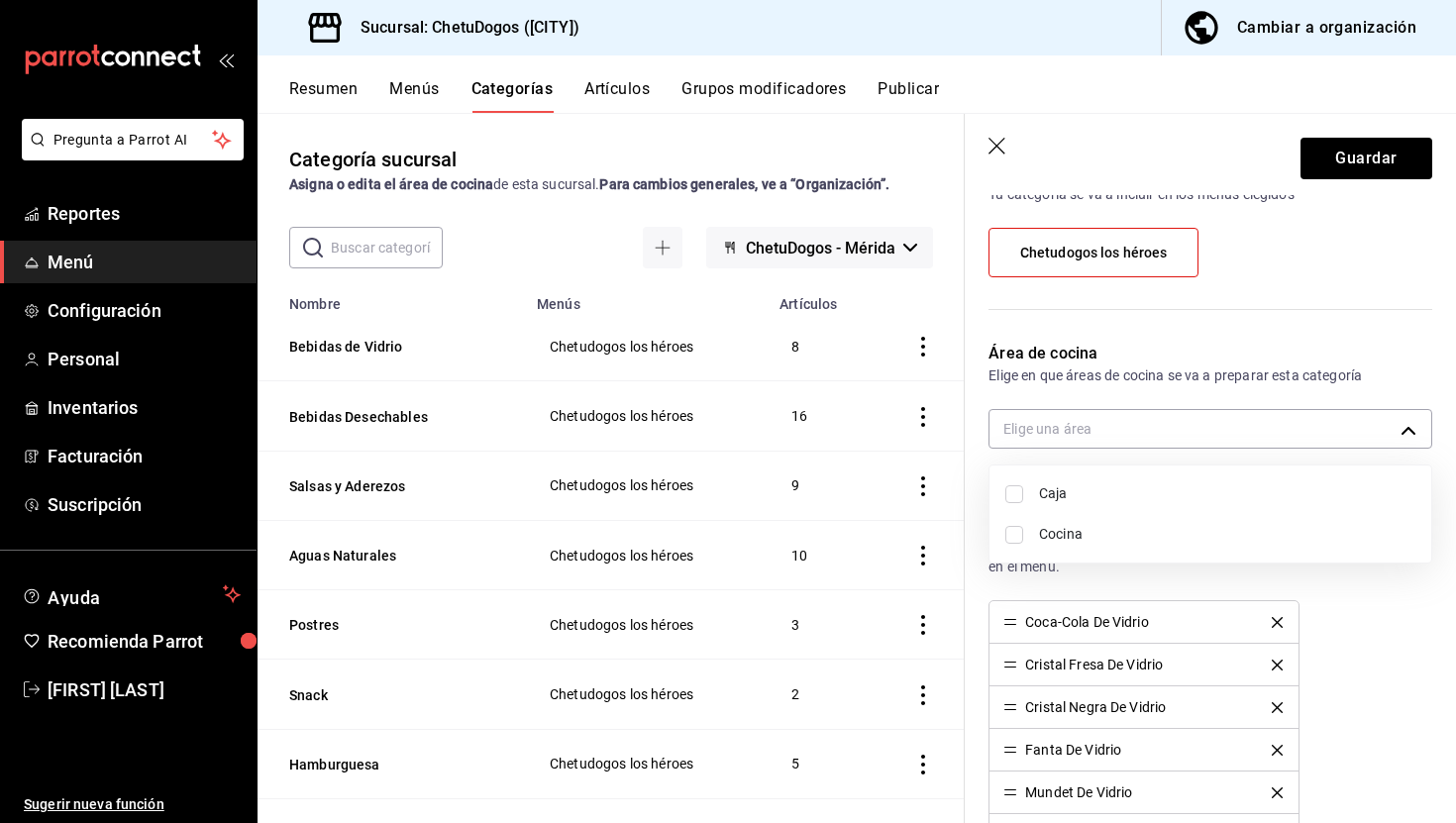 click at bounding box center (728, 411) 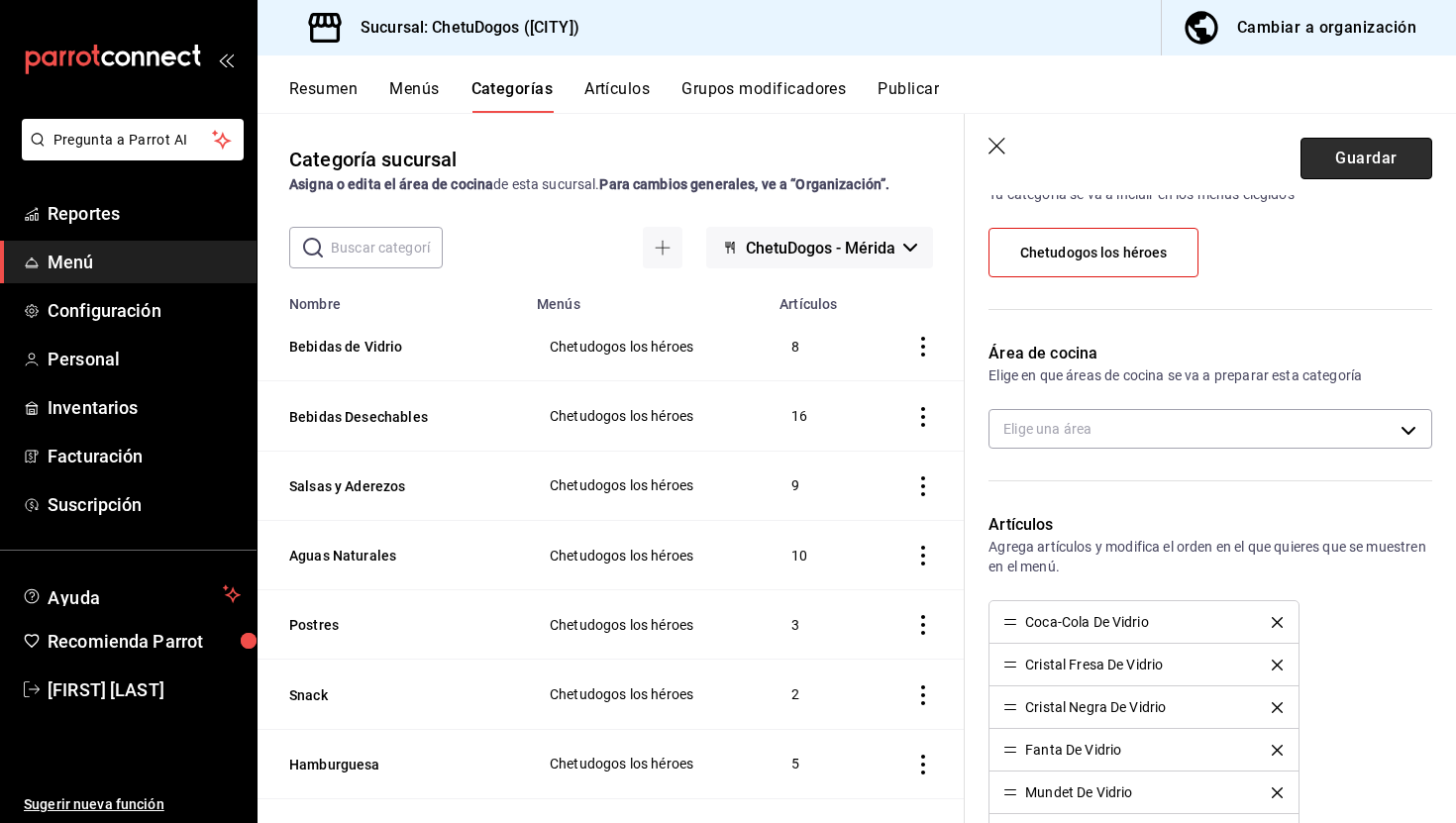 click on "Guardar" at bounding box center [1366, 158] 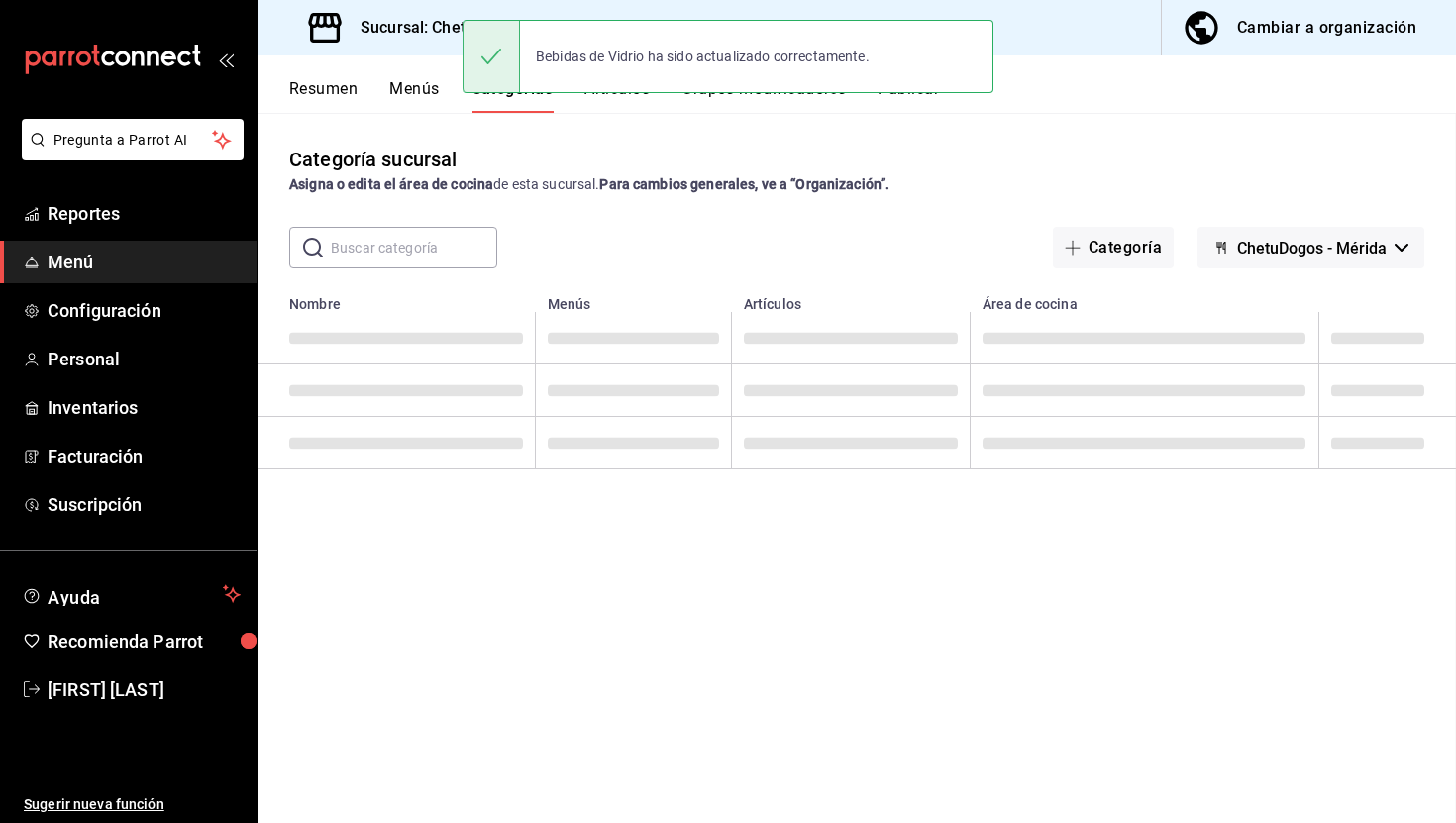 scroll, scrollTop: 0, scrollLeft: 0, axis: both 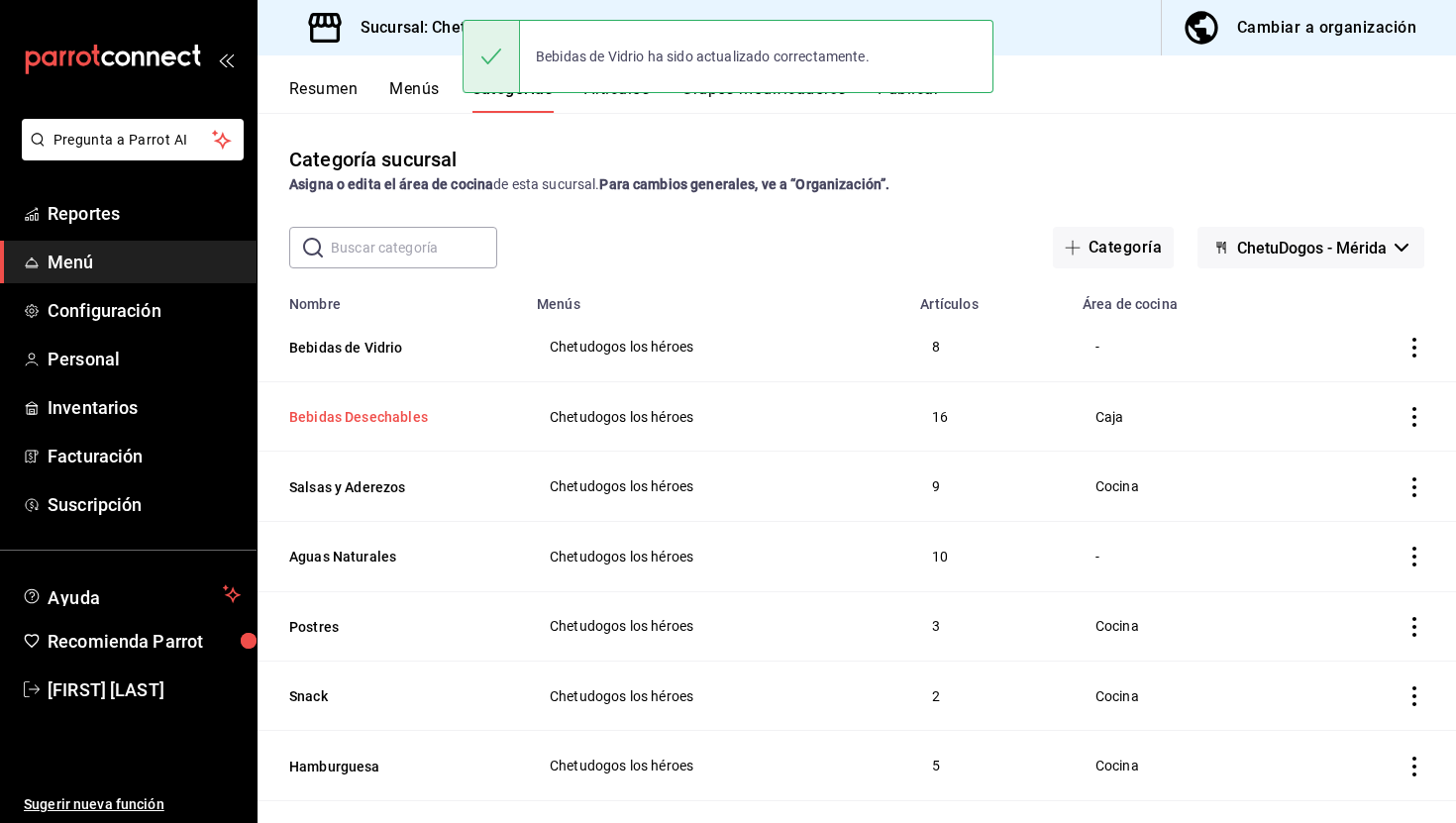 click on "Bebidas Desechables" at bounding box center (388, 417) 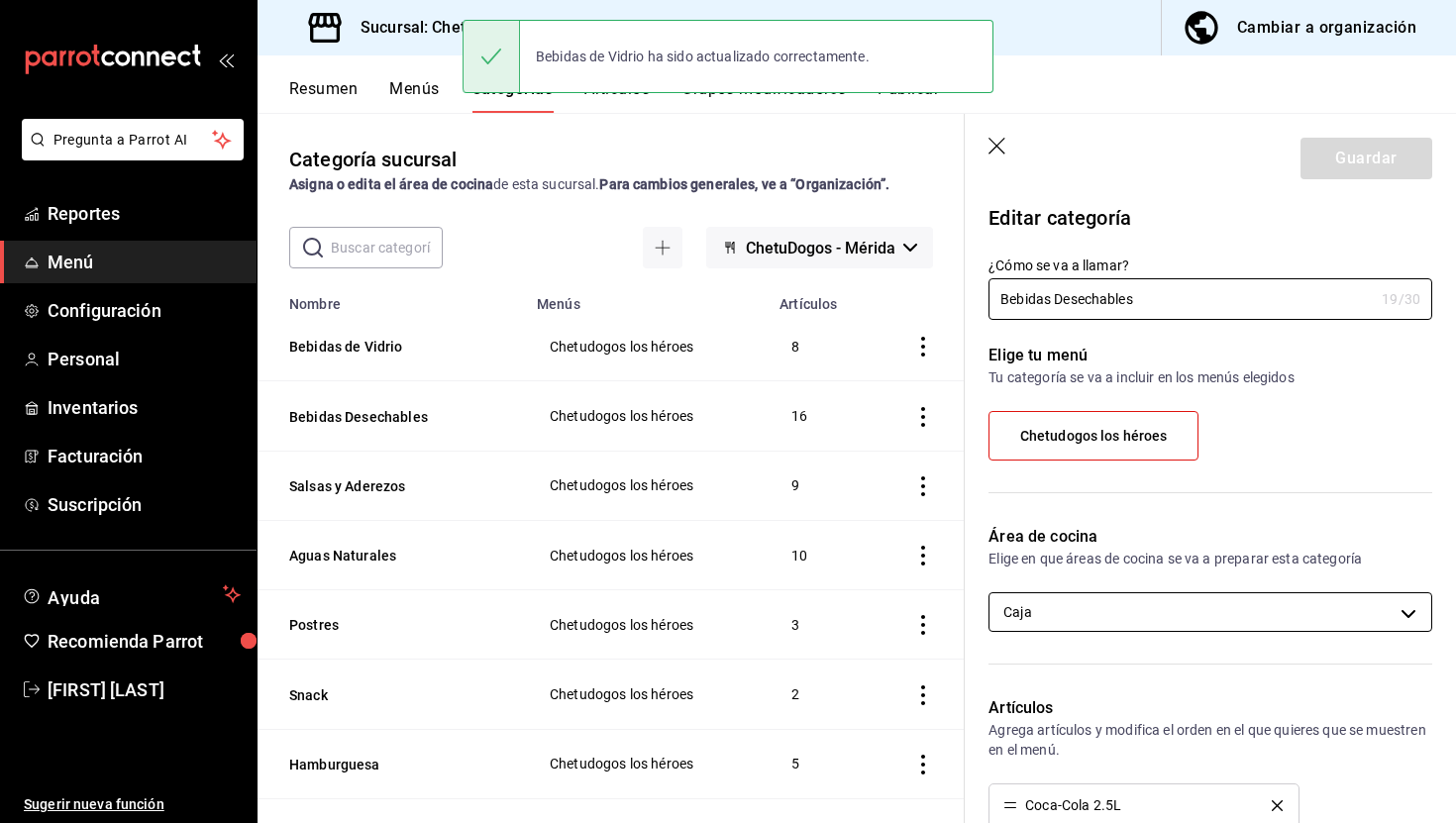 click on "Pregunta a Parrot AI Reportes   Menú   Configuración   Personal   Inventarios   Facturación   Suscripción   Ayuda Recomienda Parrot   [FIRST] [LAST]   Sugerir nueva función   Sucursal: ChetuDogos ([CITY]) Cambiar a organización Resumen Menús Categorías Artículos Grupos modificadores Publicar Categoría sucursal Asigna o edita el área de cocina  de esta sucursal.  Para cambios generales, ve a “Organización”. ​ ​ ChetuDogos - [CITY] Nombre Menús Artículos Bebidas de Vidrio Chetudogos los héroes 8 Bebidas Desechables Chetudogos los héroes 16 Salsas y Aderezos Chetudogos los héroes 9 Aguas Naturales Chetudogos los héroes 10 Postres Chetudogos los héroes 3 Snack Chetudogos los héroes 2 Hamburguesa Chetudogos los héroes 5 Hot dog Chetudogos los héroes 8 Guardar Editar categoría ¿Cómo se va a llamar? Bebidas Desechables 19 /30 ¿Cómo se va a llamar? Elige tu menú Tu categoría se va a incluir en los menús elegidos Chetudogos los héroes Área de cocina Caja Artículos Color Clave" at bounding box center [728, 411] 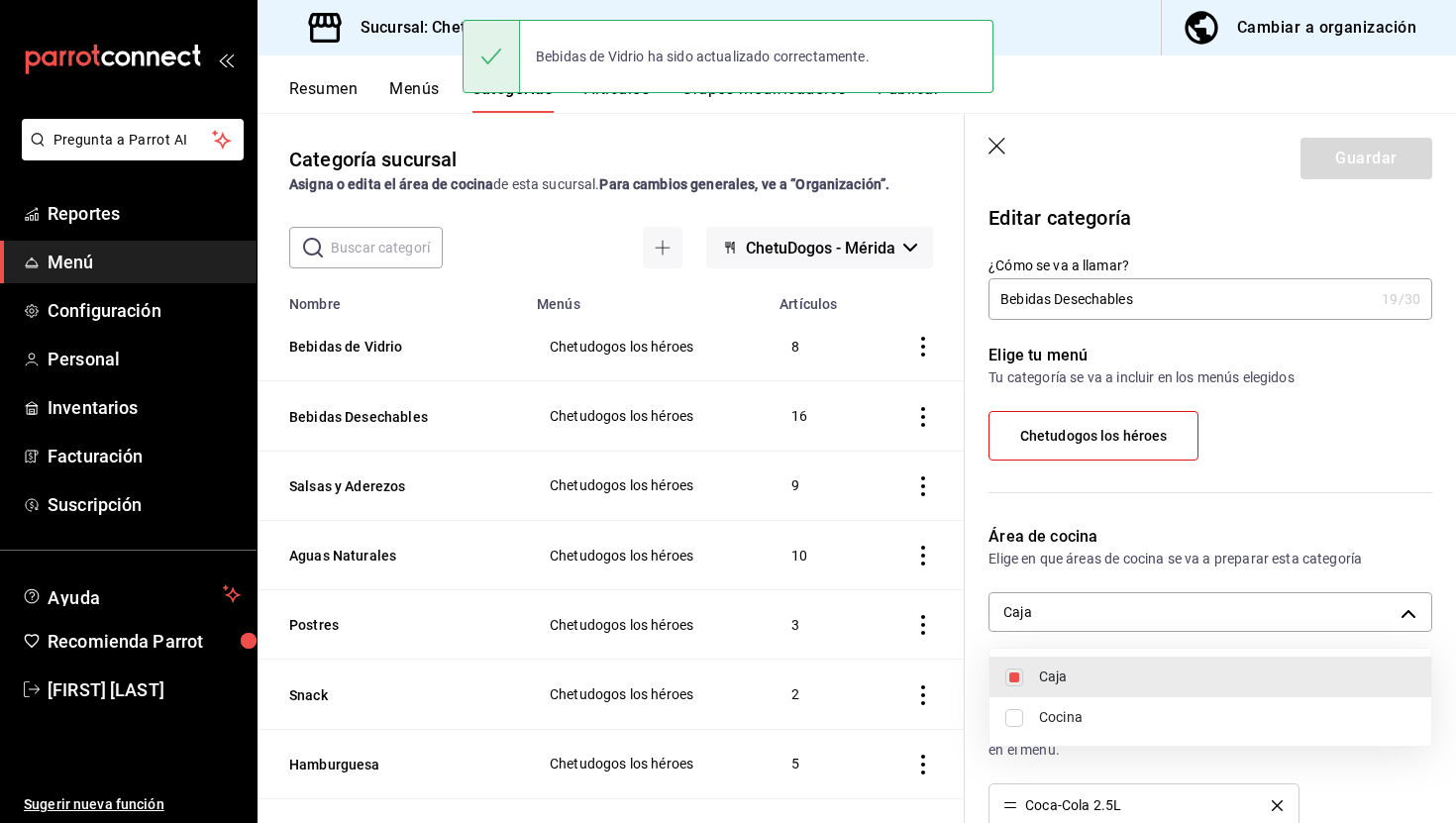click at bounding box center [1014, 677] 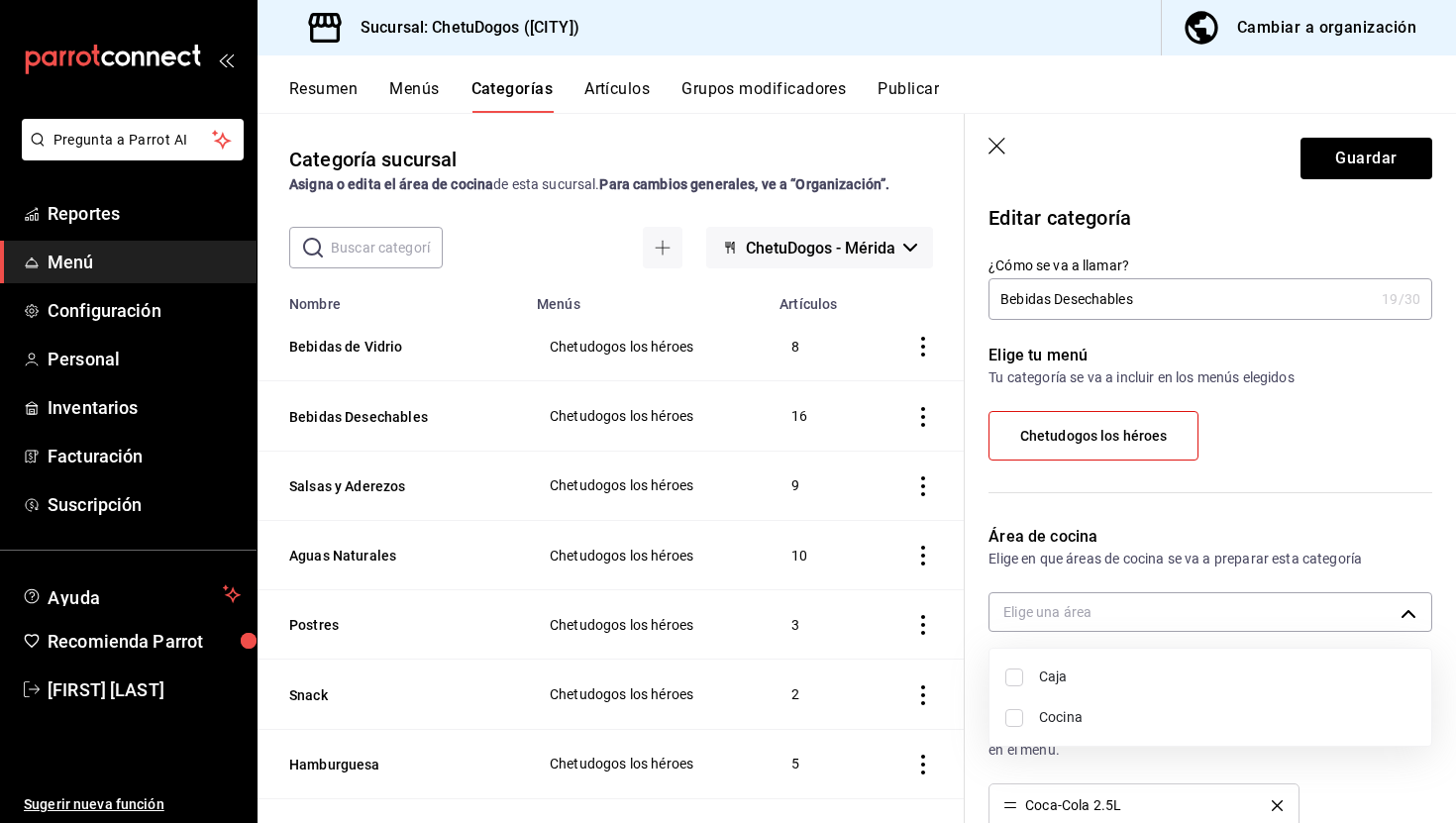 click at bounding box center (728, 411) 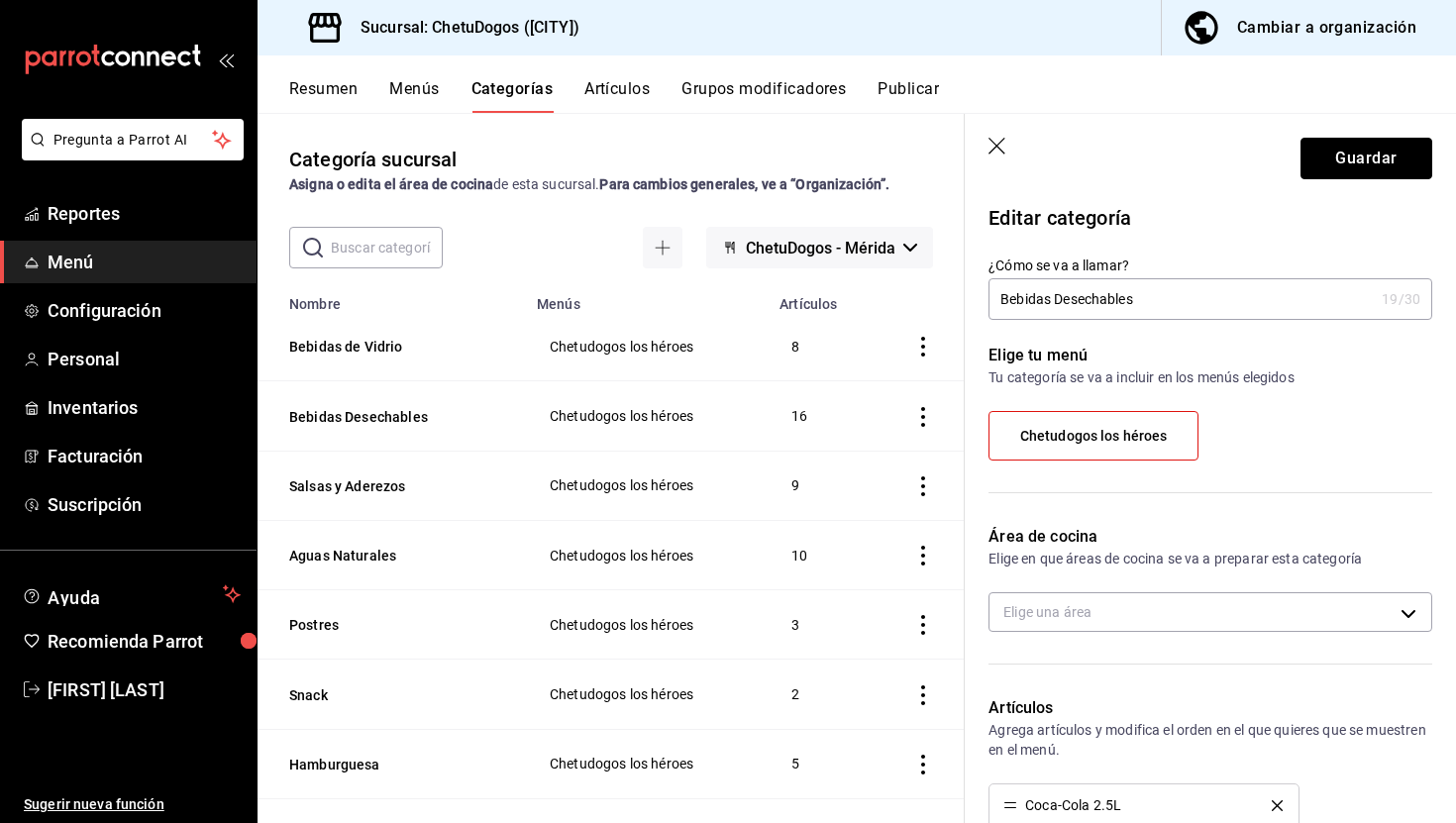 click on "Guardar" at bounding box center (1366, 158) 